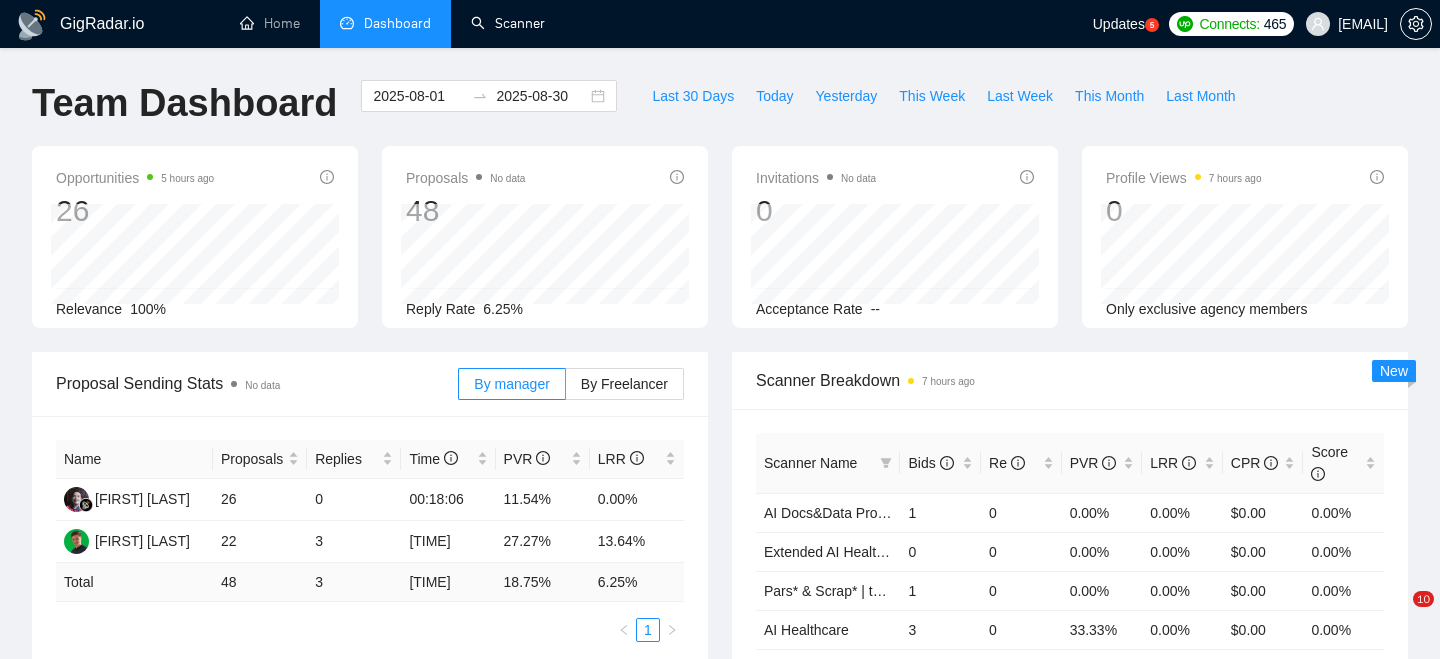 scroll, scrollTop: 954, scrollLeft: 0, axis: vertical 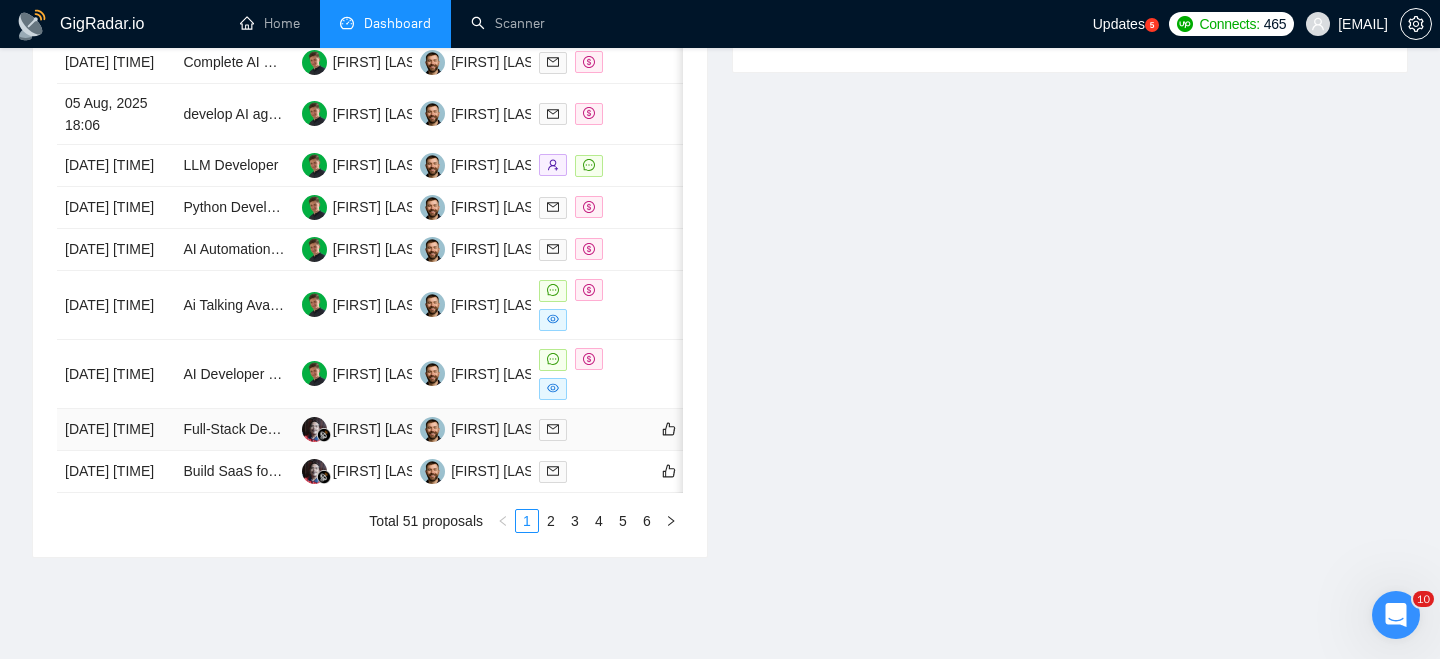click on "[DATE] [TIME]" at bounding box center (116, 430) 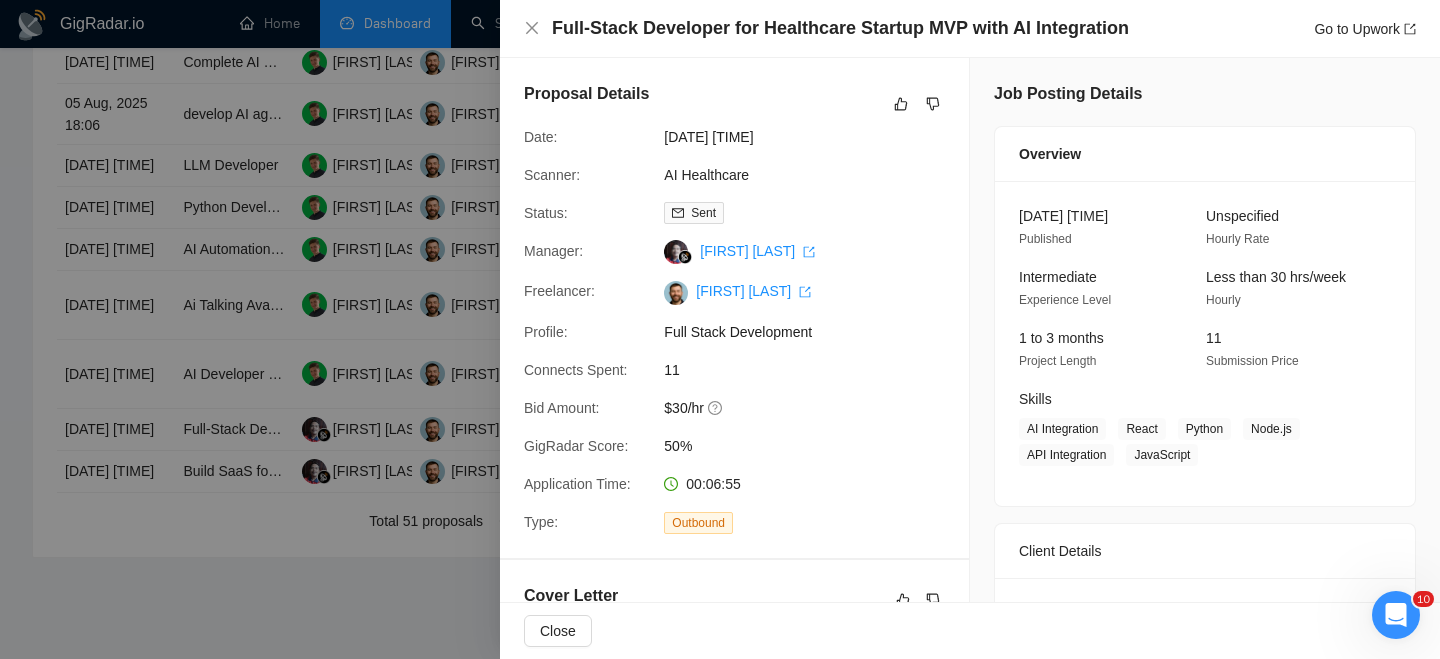 click on "Full-Stack Developer for Healthcare Startup MVP with AI Integration Go to Upwork" at bounding box center [970, 29] 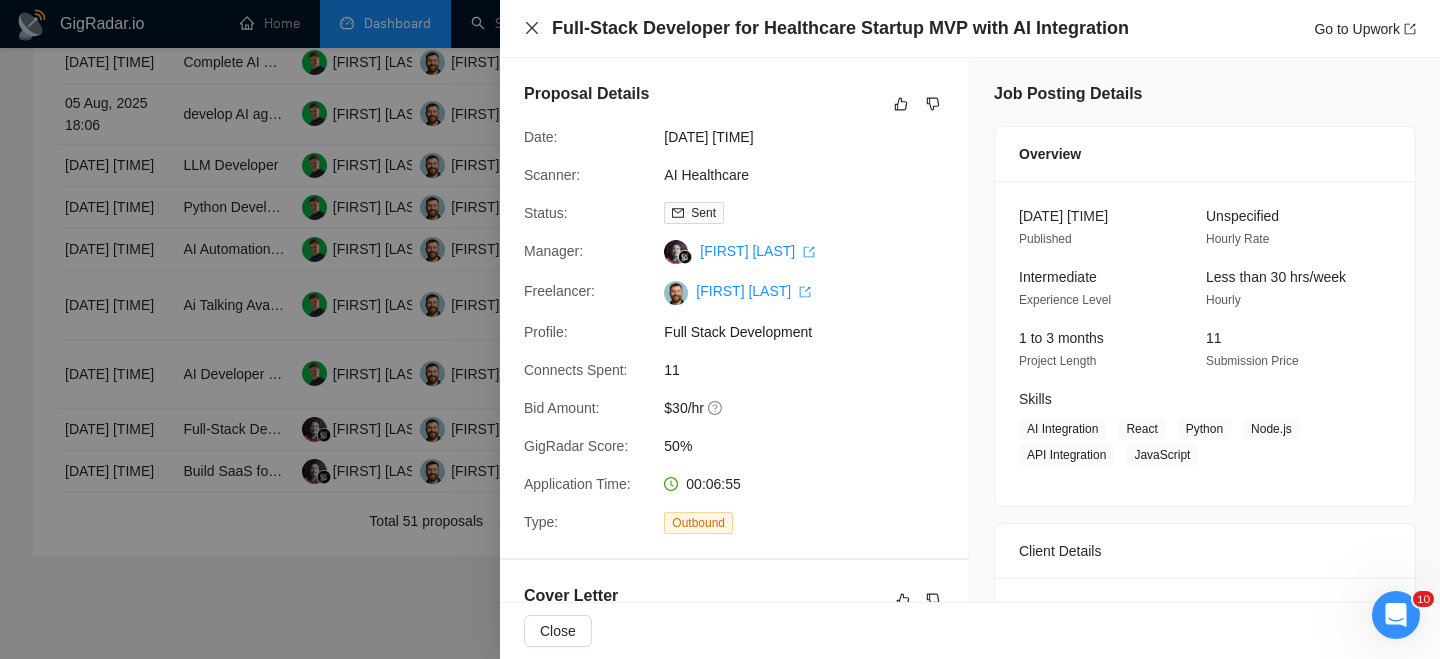 click 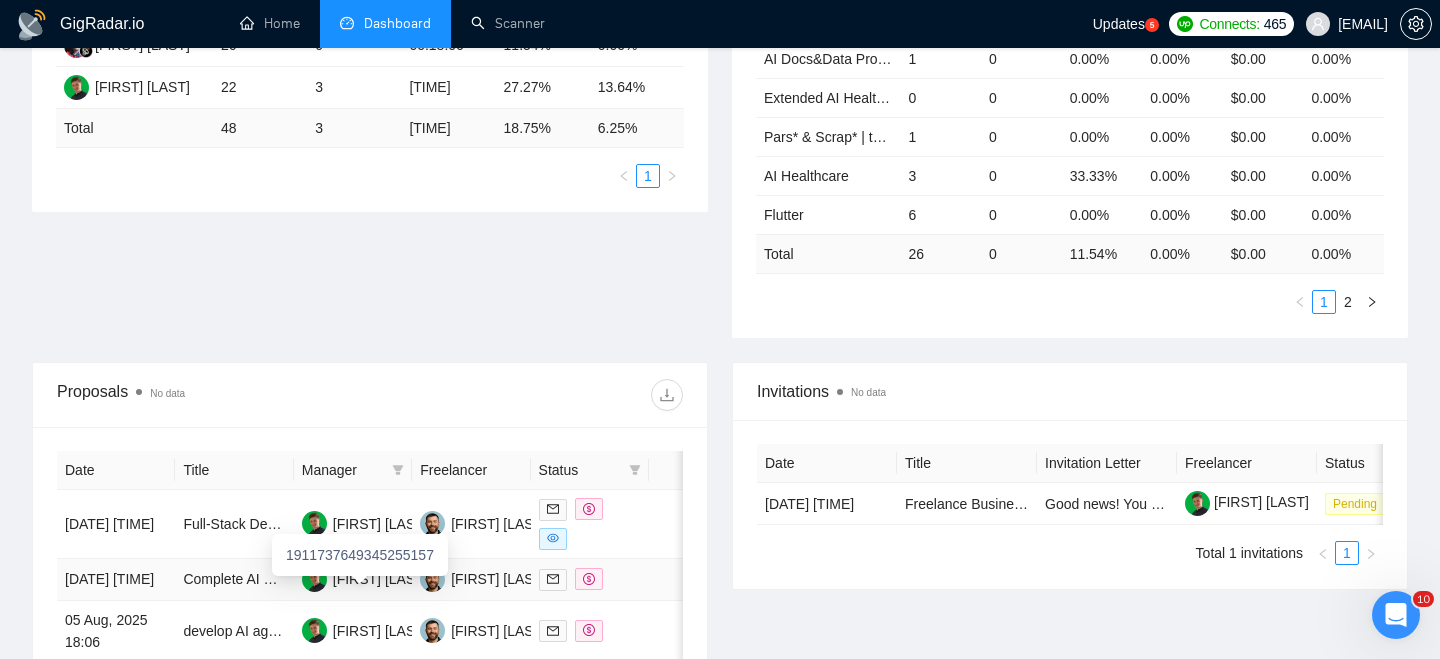 scroll, scrollTop: 282, scrollLeft: 0, axis: vertical 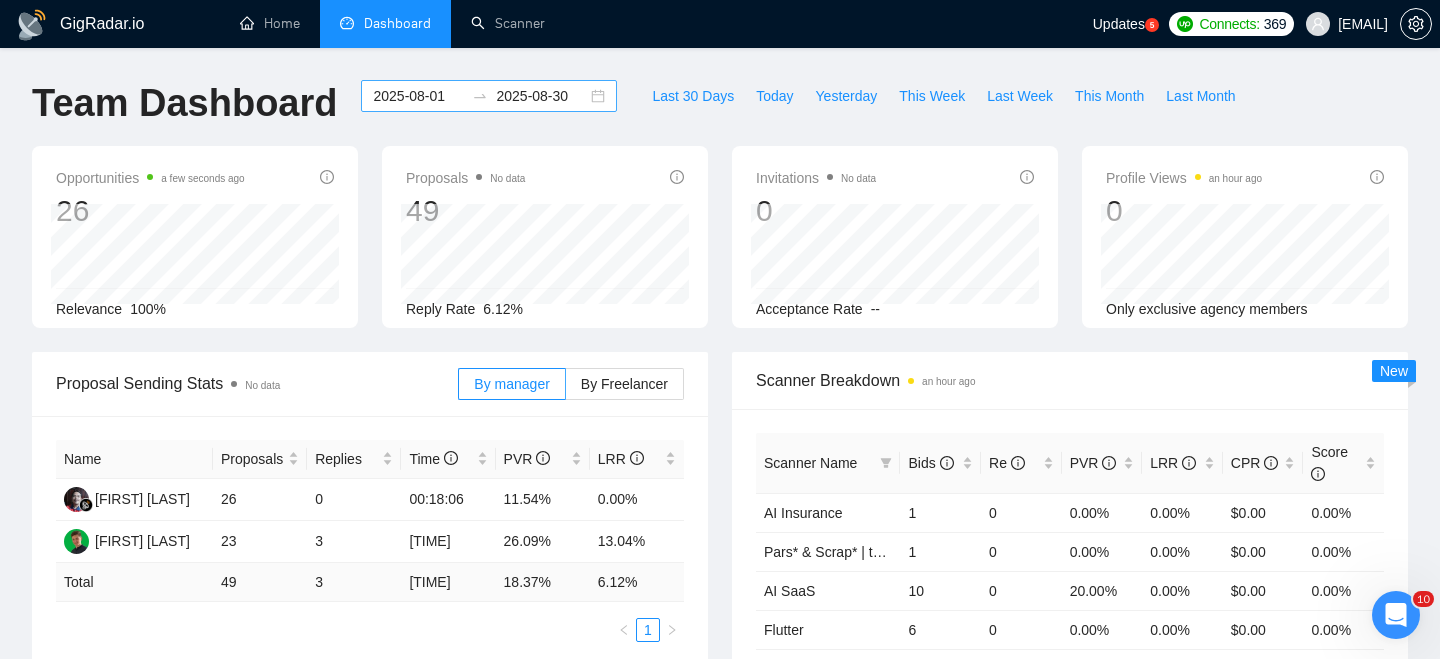 click on "2025-08-01 2025-08-30" at bounding box center (489, 96) 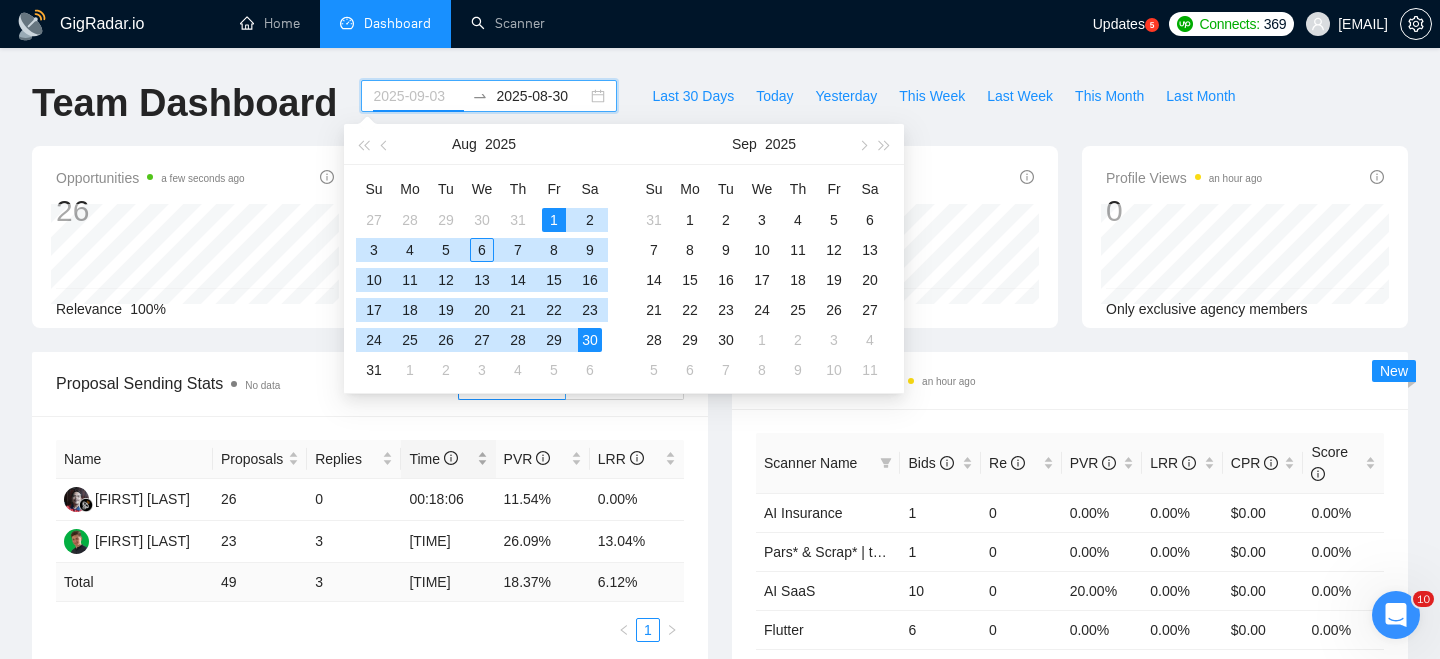 type on "2025-08-01" 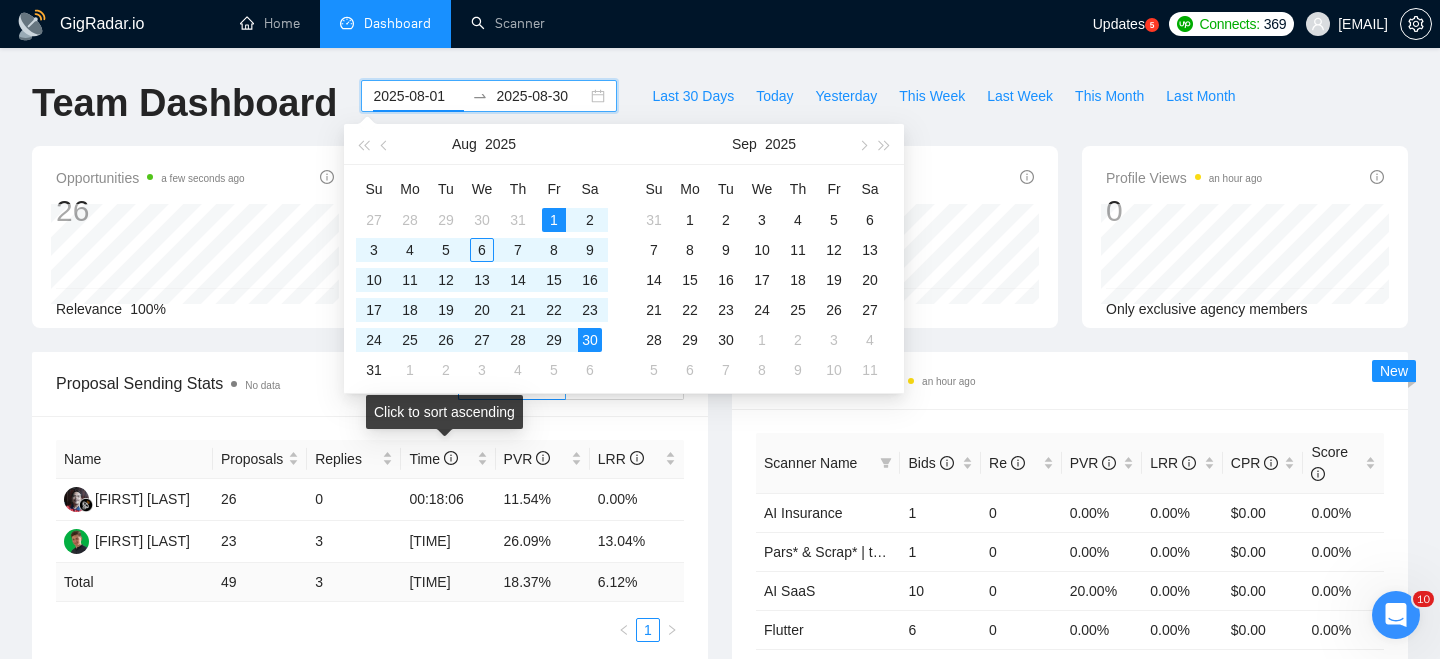 click on "Click to sort ascending" at bounding box center (444, 412) 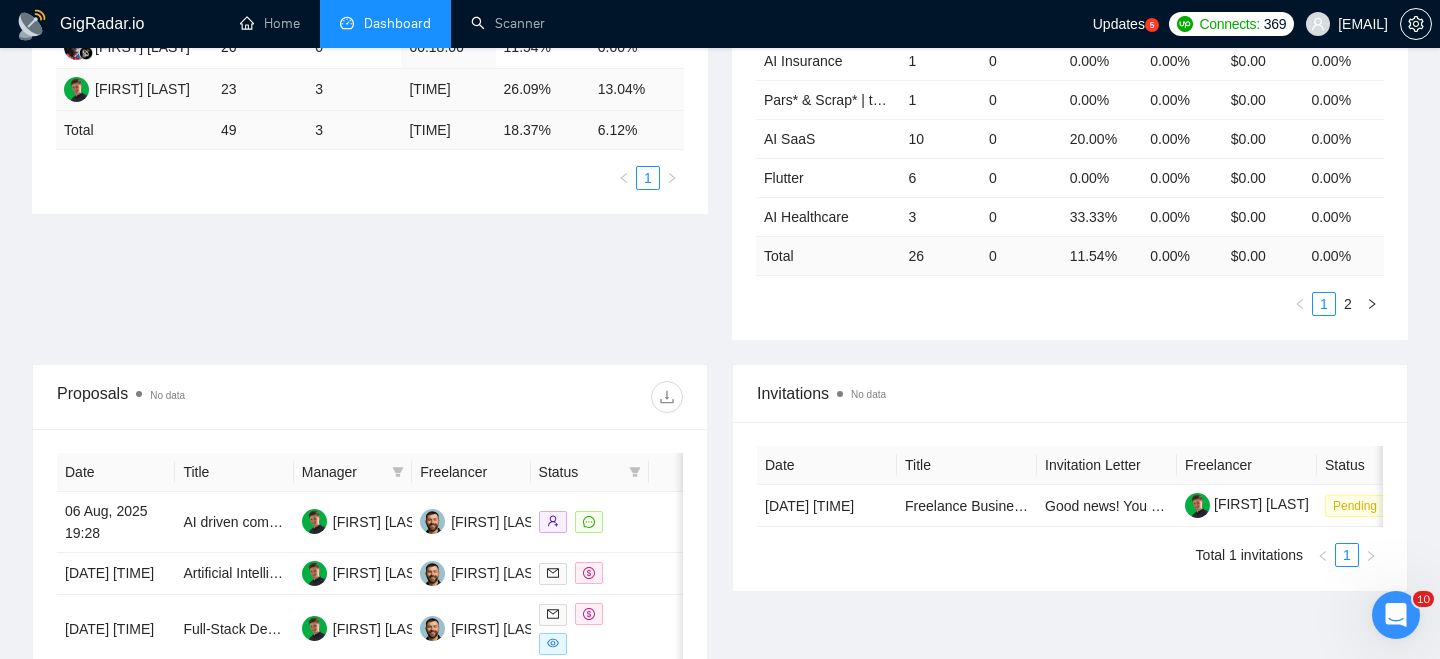 scroll, scrollTop: 487, scrollLeft: 0, axis: vertical 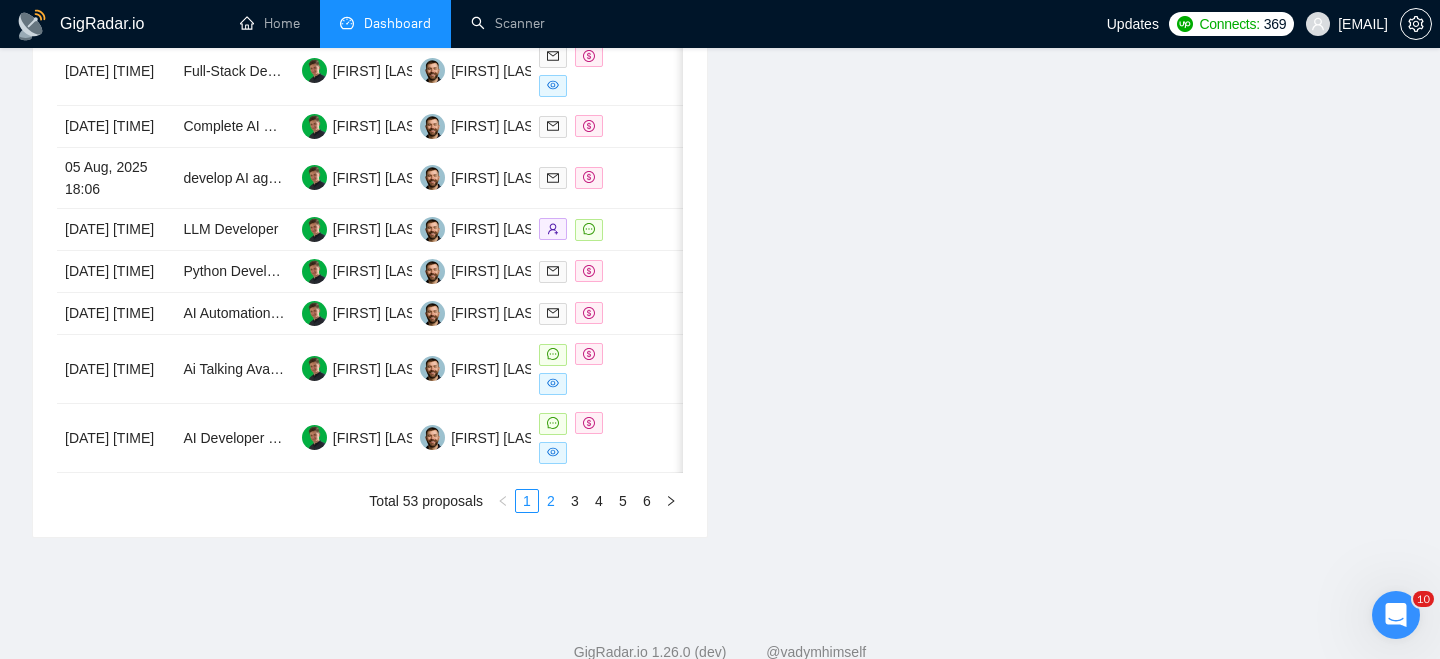 click on "2" at bounding box center (551, 501) 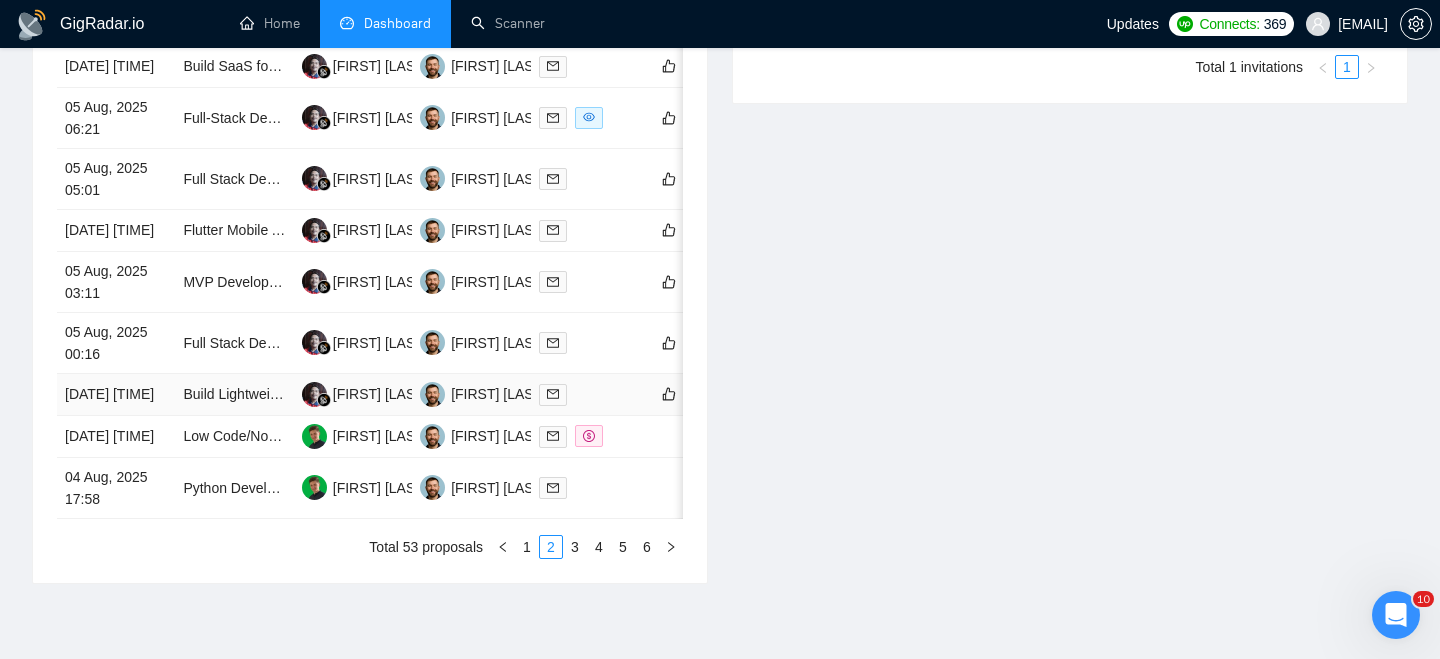 scroll, scrollTop: 1010, scrollLeft: 0, axis: vertical 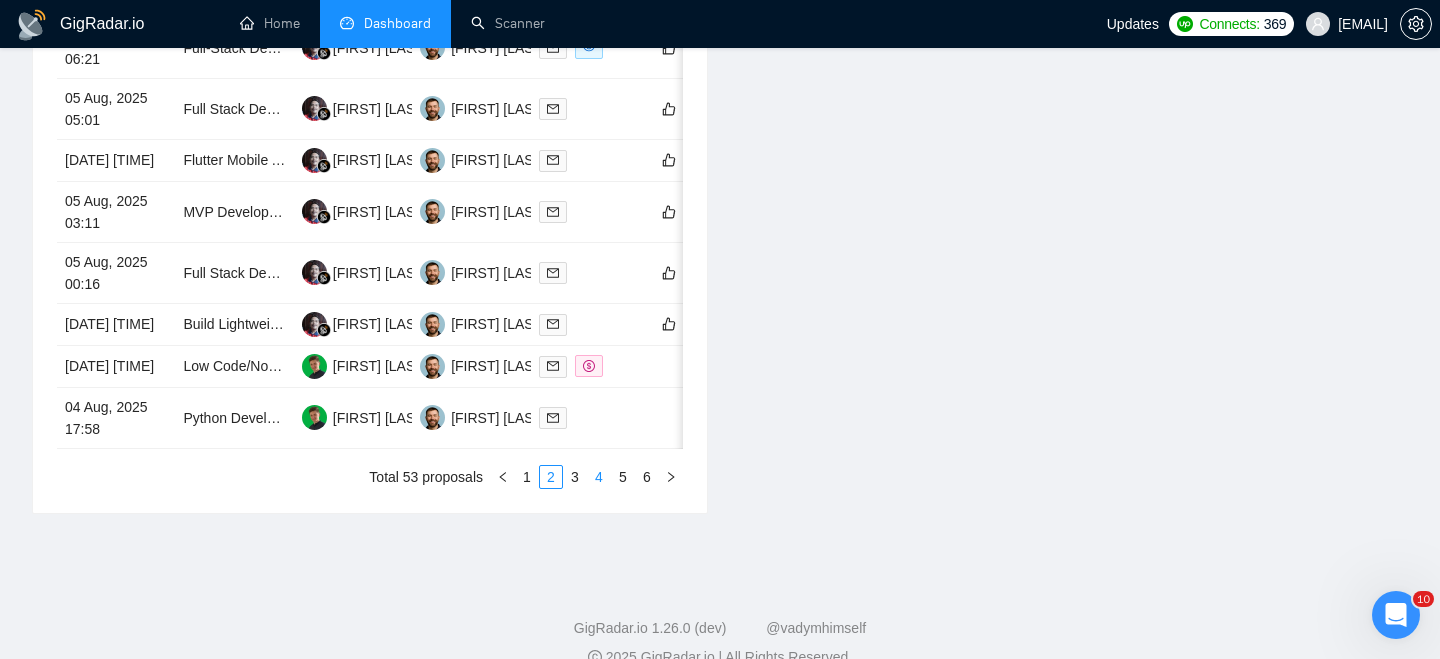 click on "4" at bounding box center (599, 477) 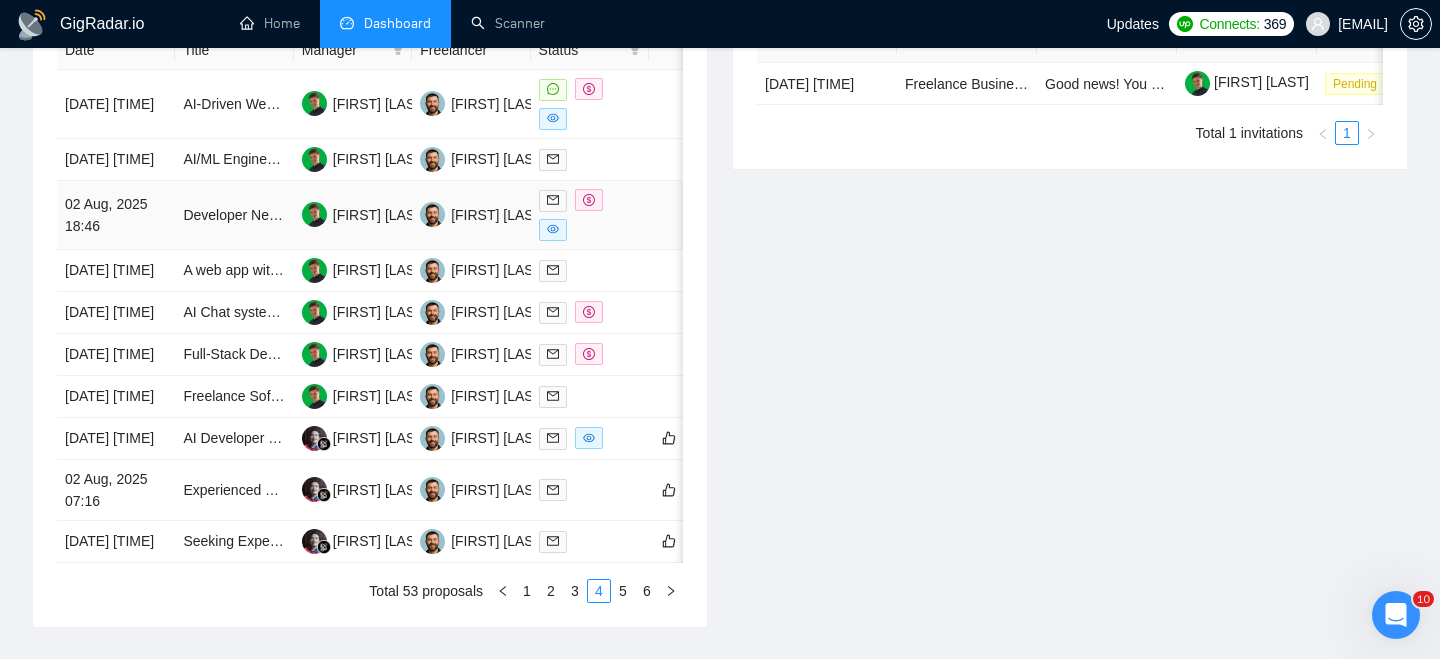 scroll, scrollTop: 988, scrollLeft: 0, axis: vertical 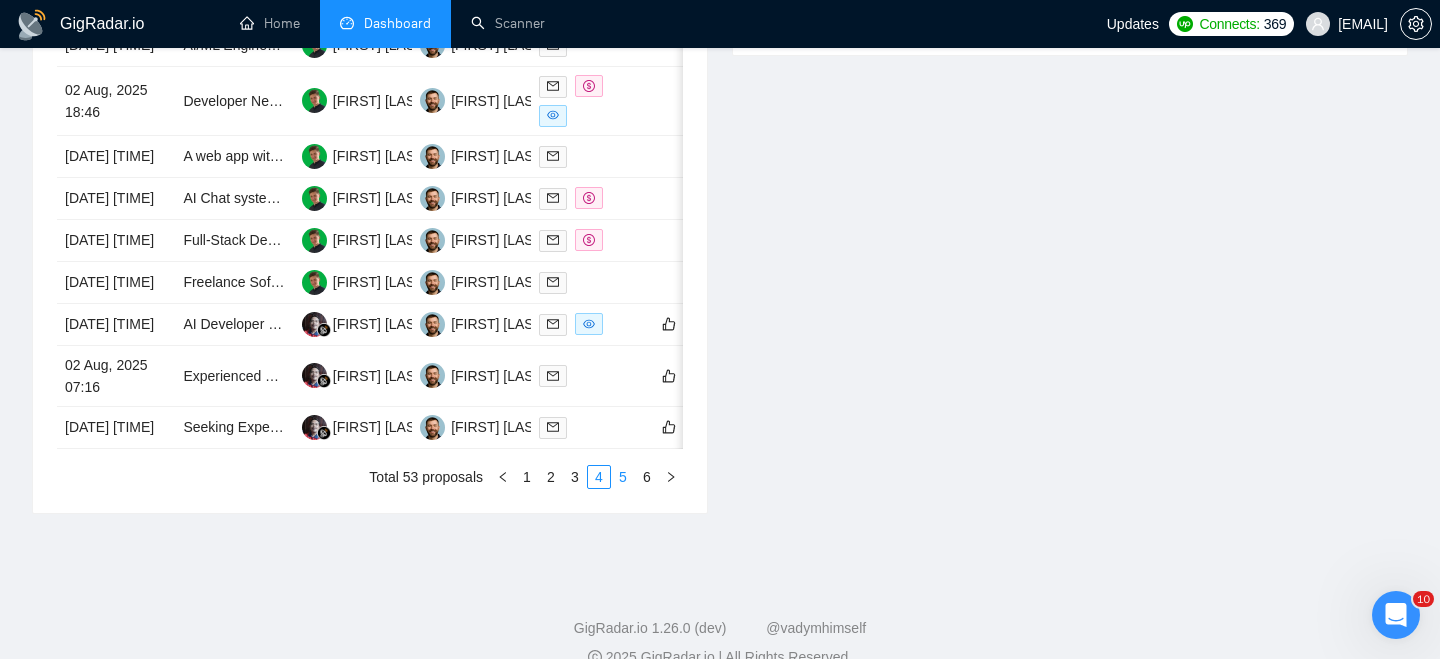 click on "5" at bounding box center (623, 477) 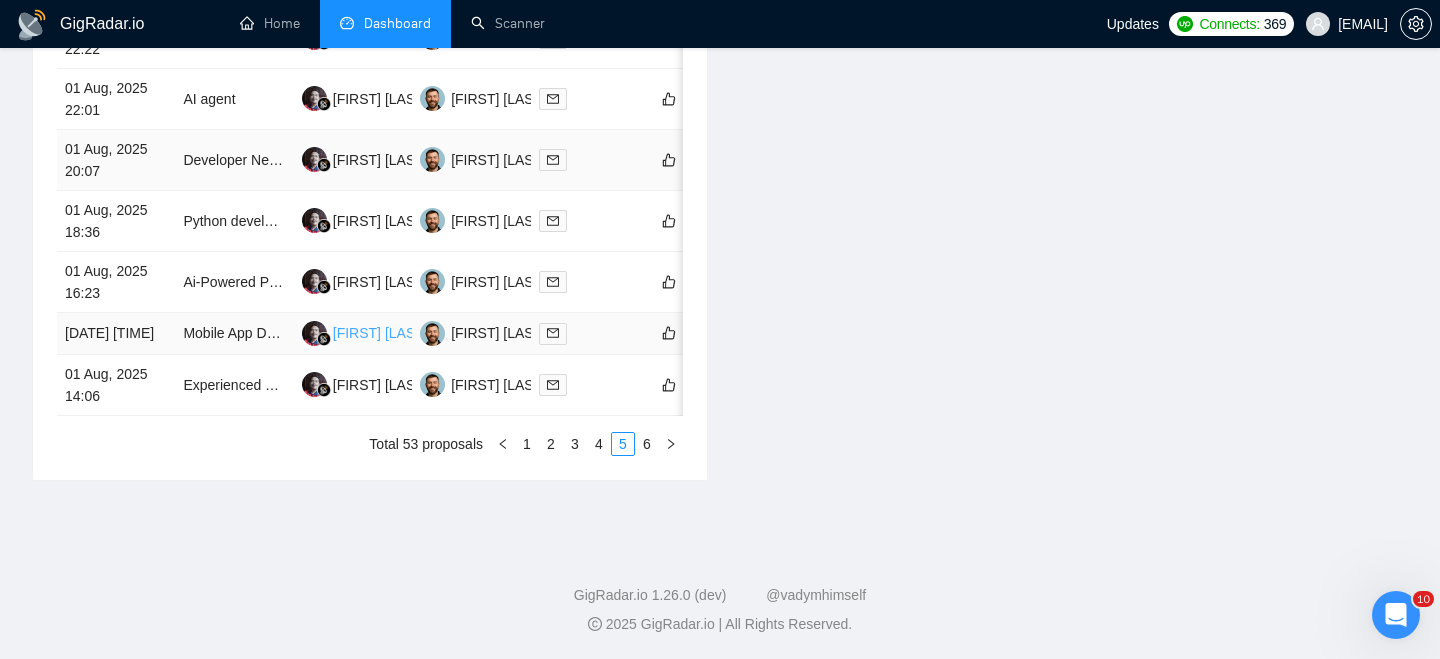 scroll, scrollTop: 1132, scrollLeft: 0, axis: vertical 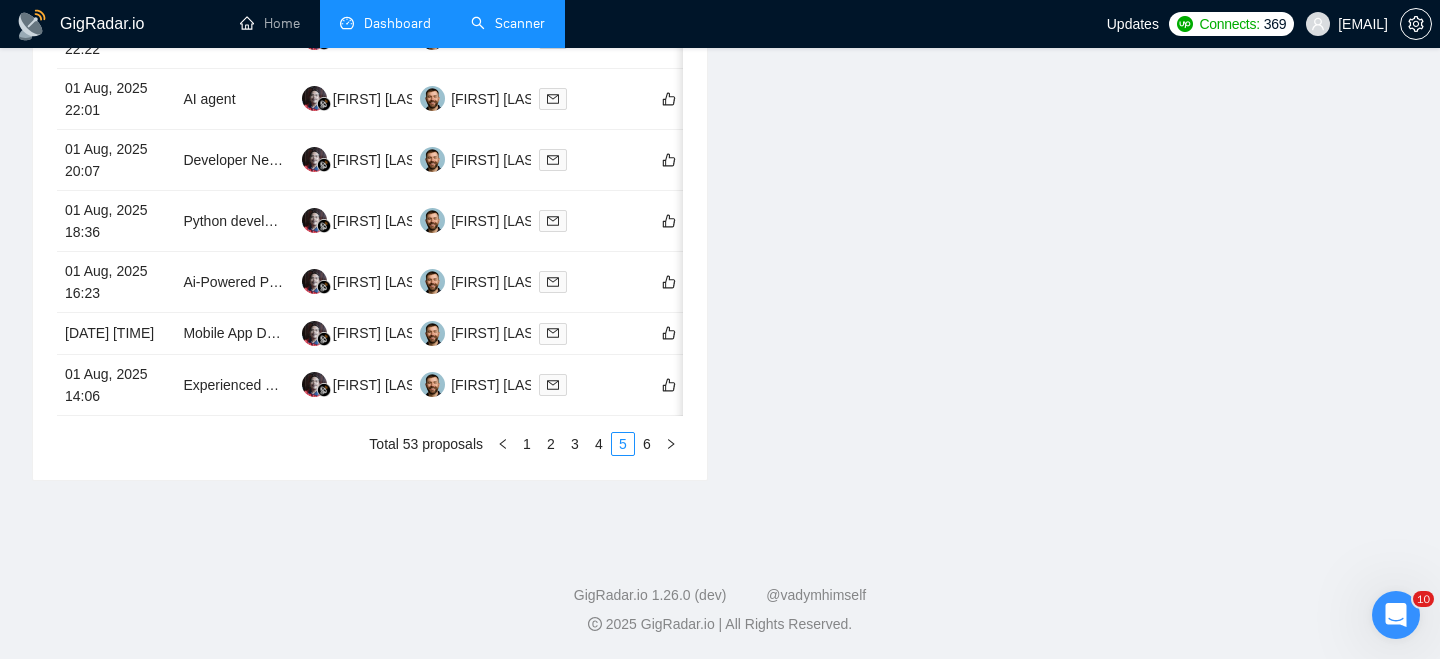 click on "Scanner" at bounding box center (508, 23) 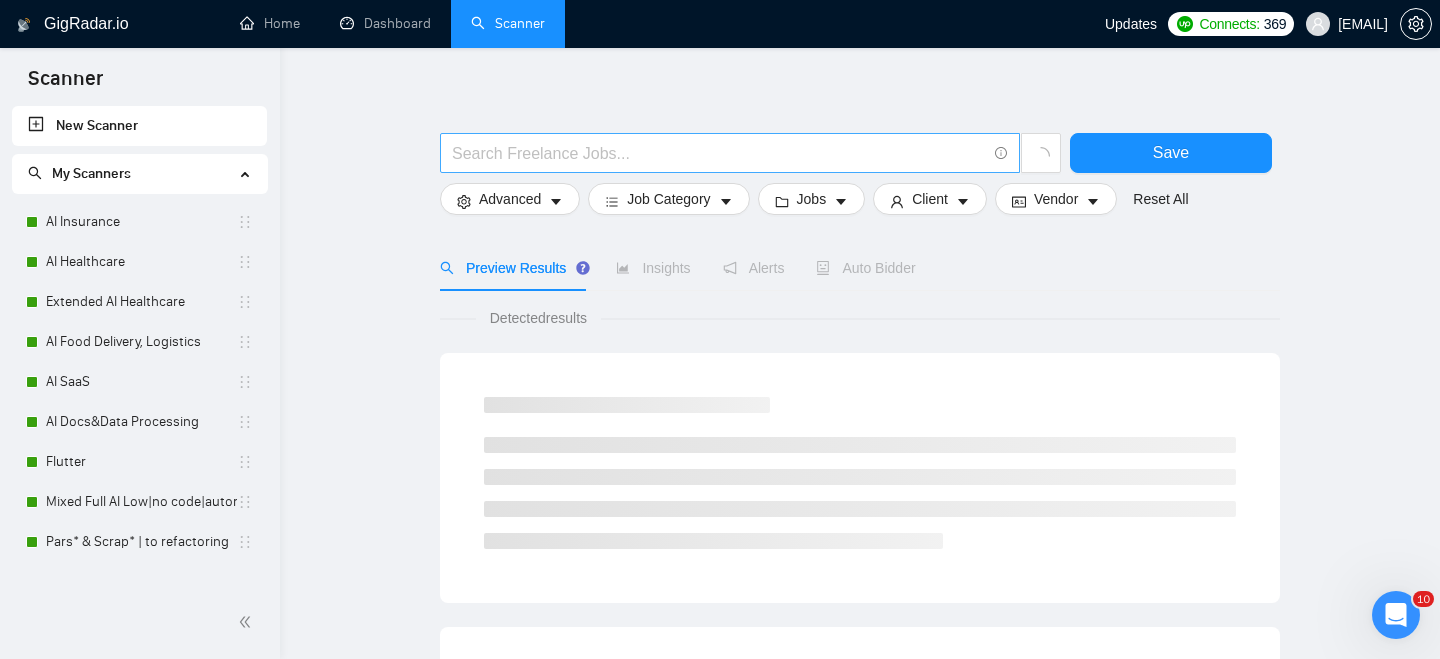 scroll, scrollTop: 19, scrollLeft: 0, axis: vertical 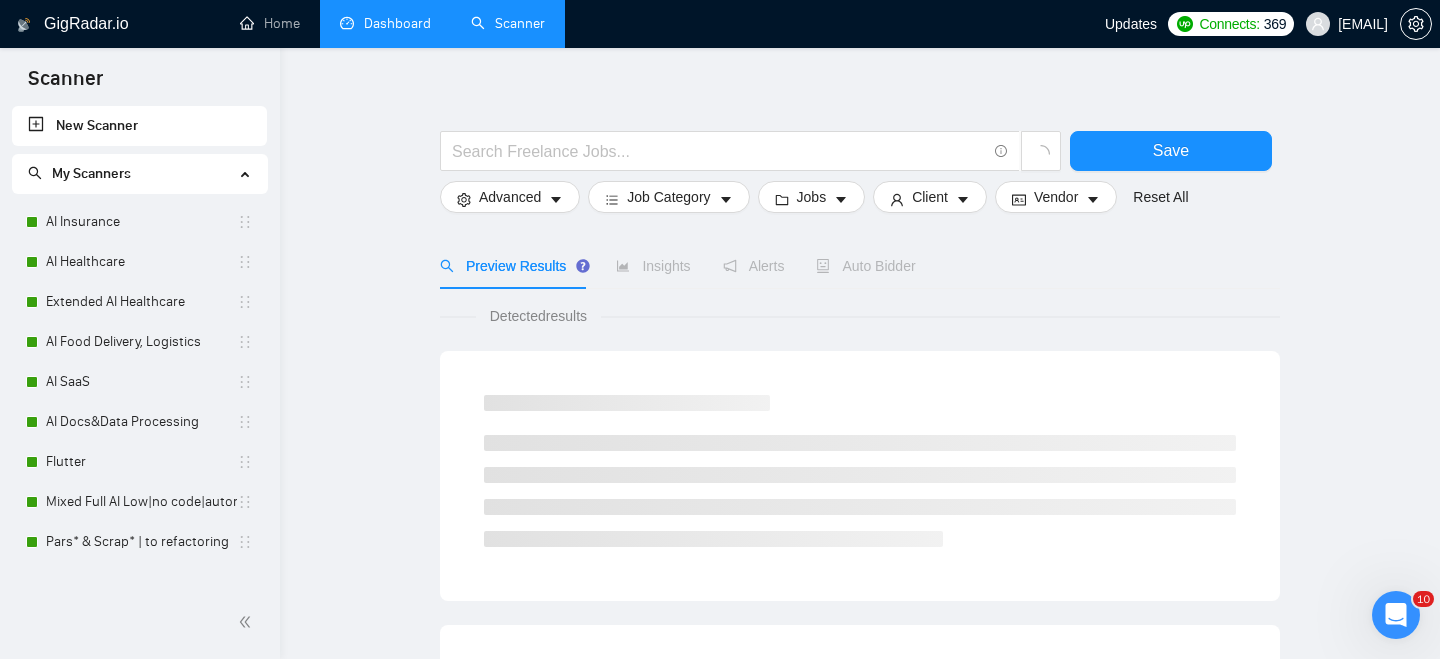 click on "Dashboard" at bounding box center (385, 23) 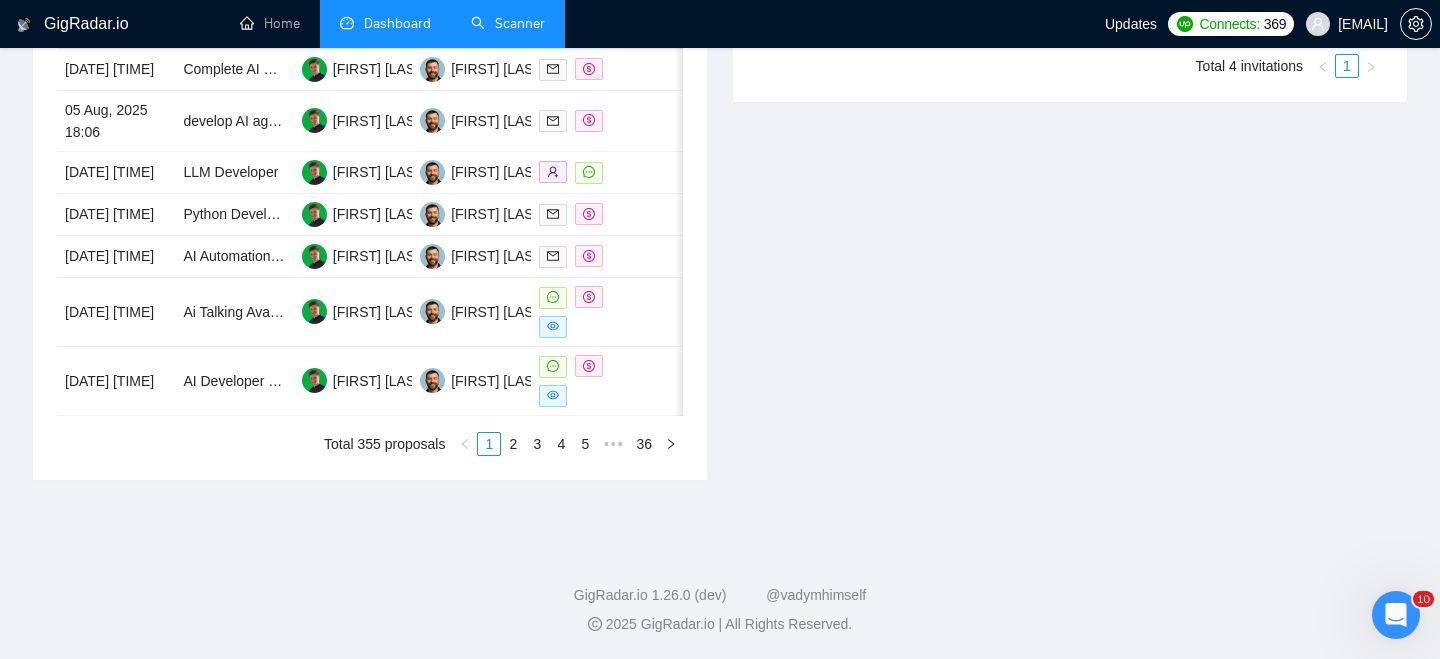 scroll, scrollTop: 1152, scrollLeft: 0, axis: vertical 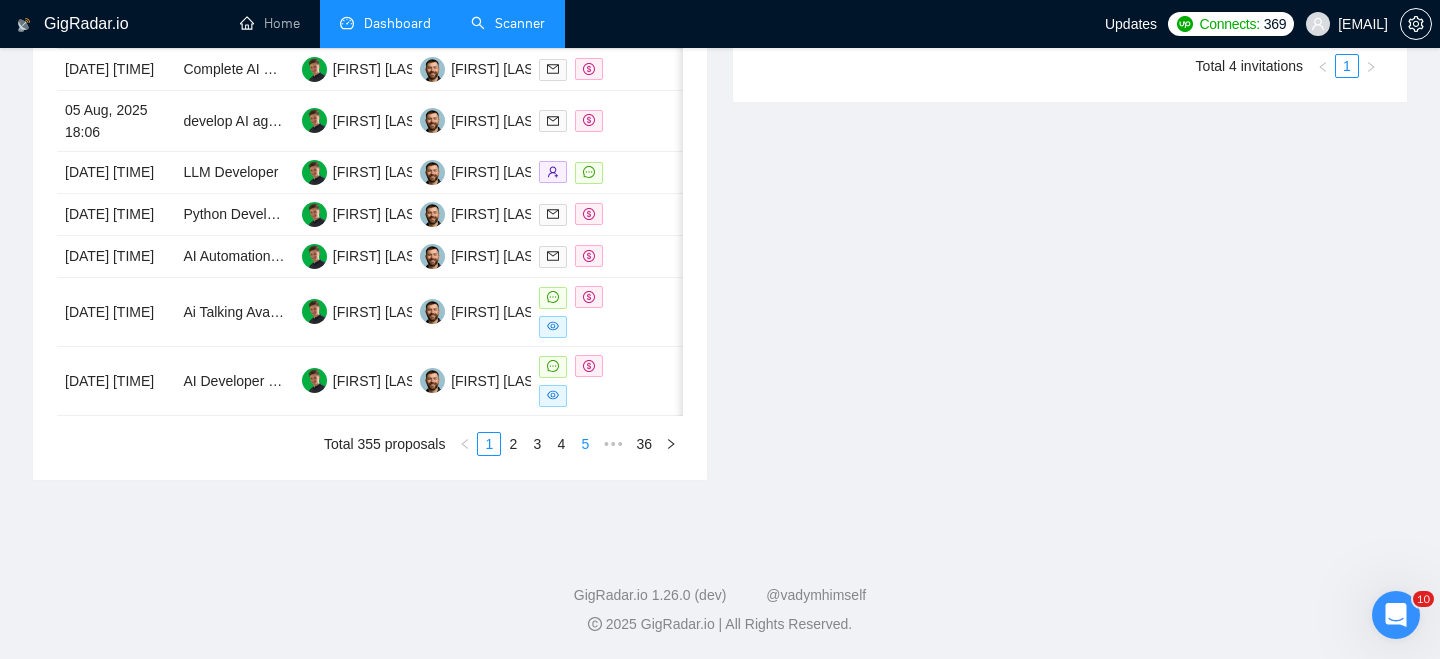 click on "5" at bounding box center [585, 444] 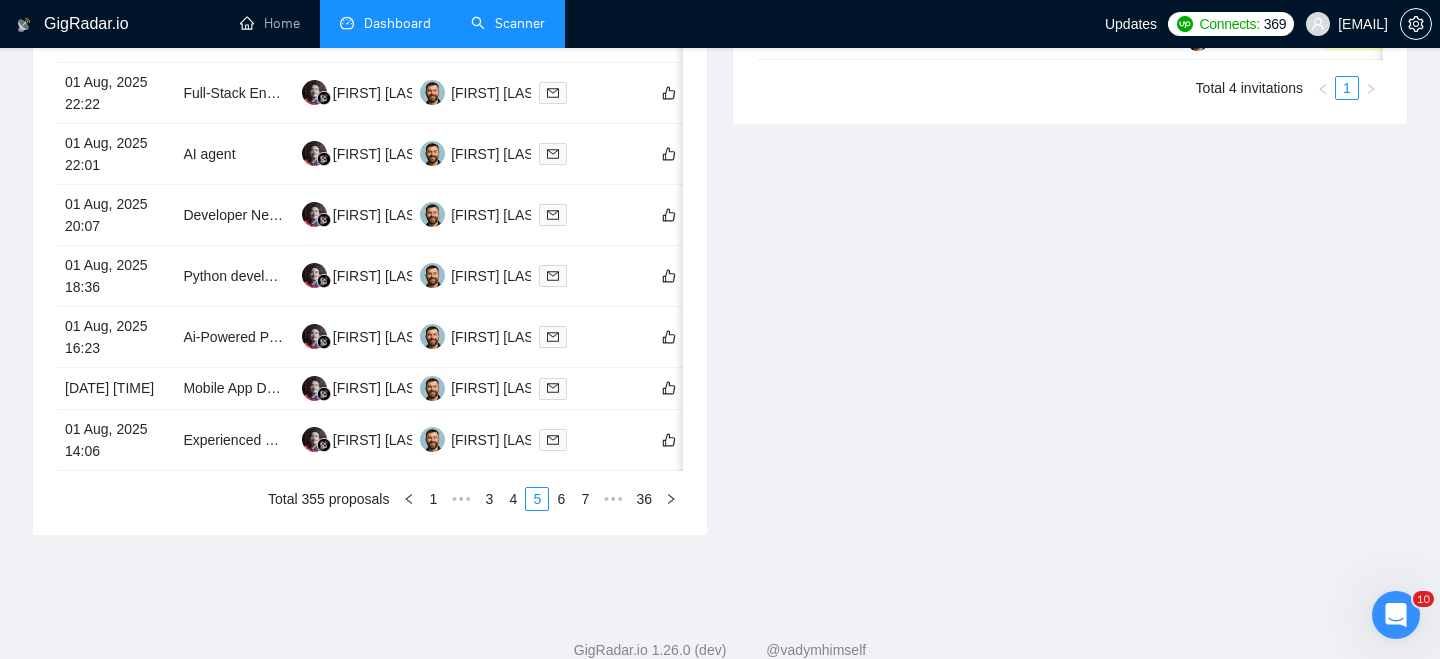 scroll, scrollTop: 1052, scrollLeft: 0, axis: vertical 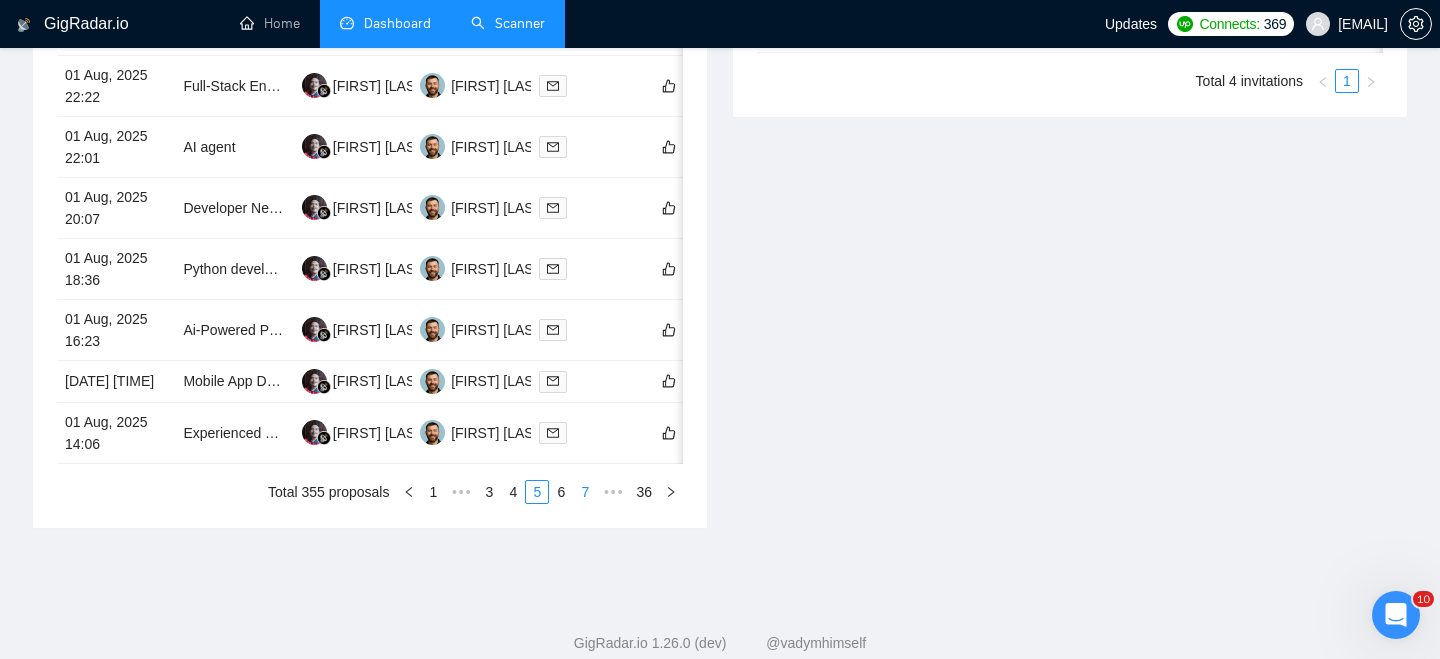 click on "7" at bounding box center [585, 492] 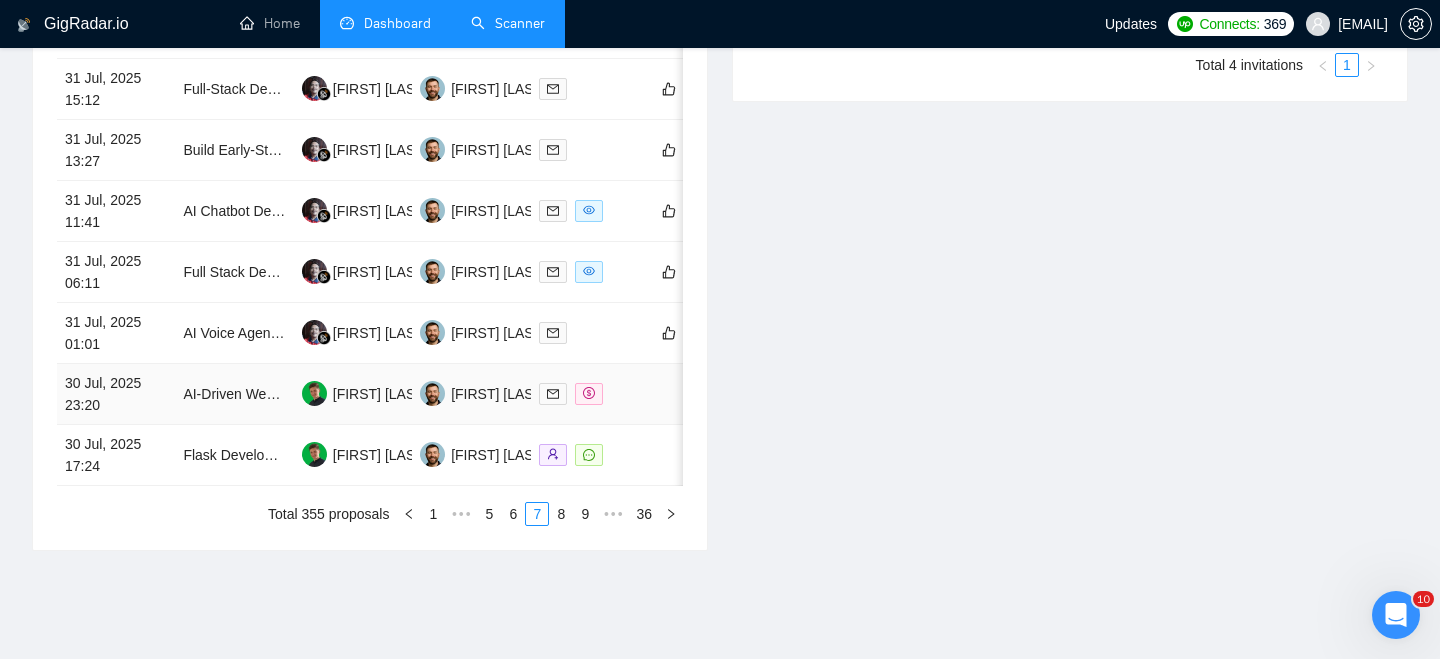 scroll, scrollTop: 1057, scrollLeft: 0, axis: vertical 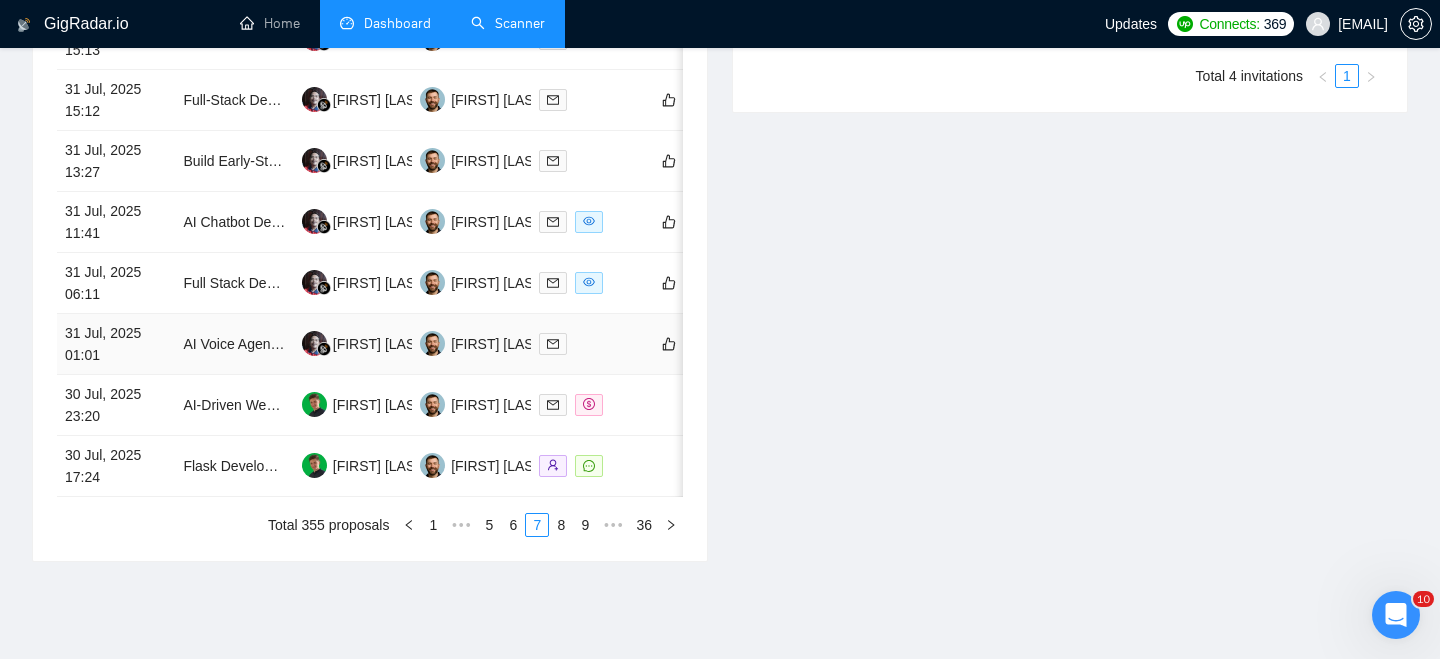 click on "31 Jul, 2025 01:01" at bounding box center [116, 344] 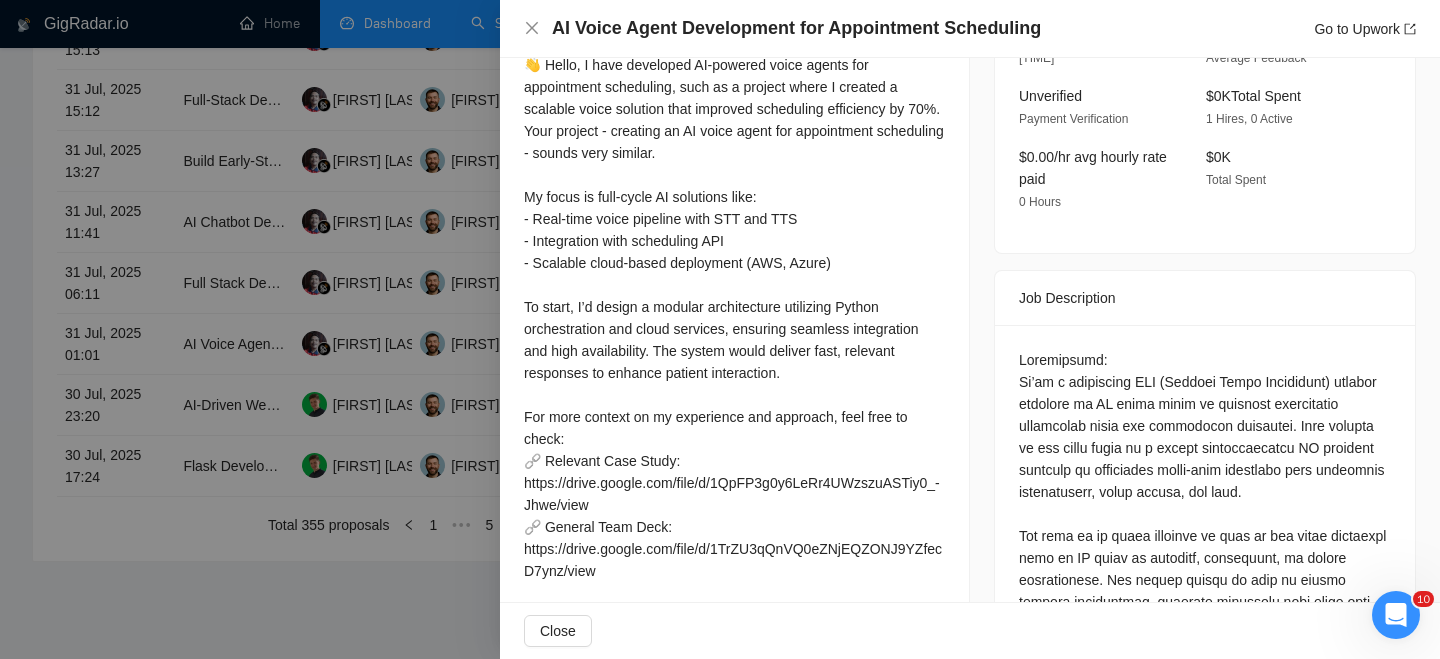 scroll, scrollTop: 719, scrollLeft: 0, axis: vertical 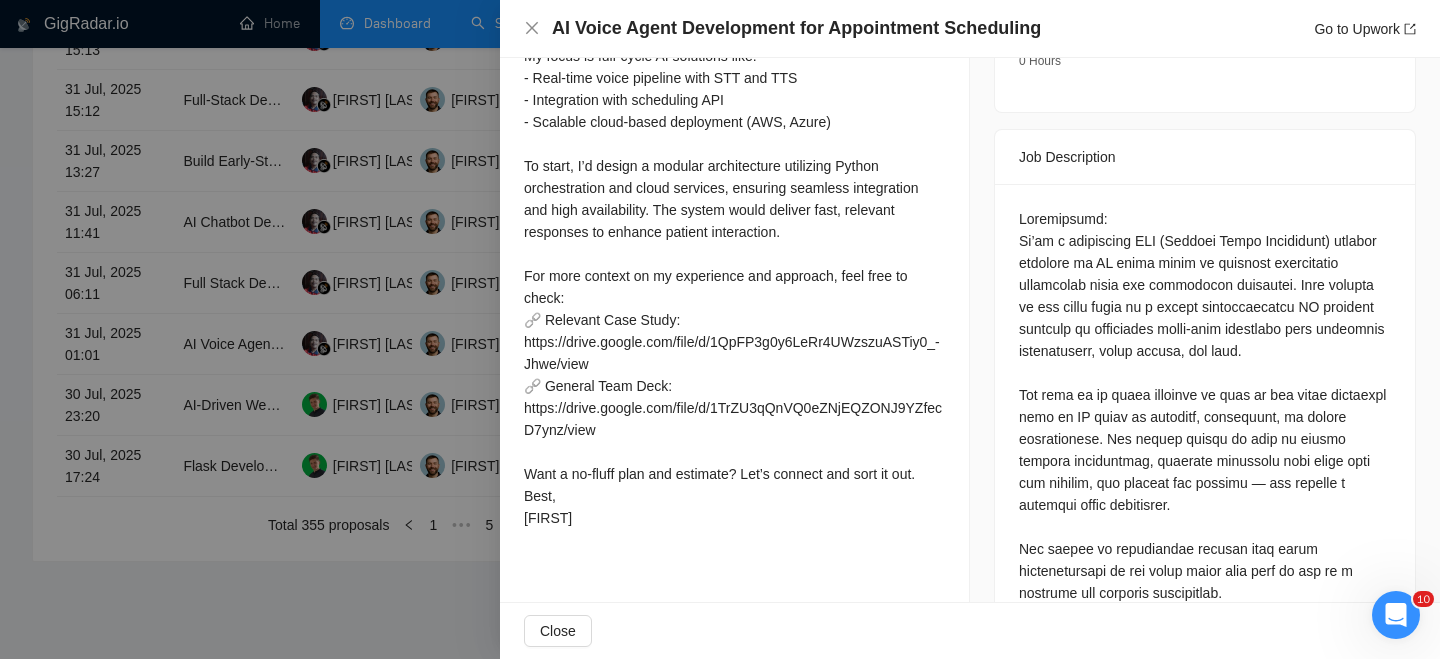 click on "👋 Hello, I have developed AI-powered voice agents for appointment scheduling, such as a project where I created a scalable voice solution that improved scheduling efficiency by 70%. Your project - creating an AI voice agent for appointment scheduling - sounds very similar.
My focus is full-cycle AI solutions like:
- Real-time voice pipeline with STT and TTS
- Integration with scheduling API
- Scalable cloud-based deployment (AWS, Azure)
To start, I’d design a modular architecture utilizing Python orchestration and cloud services, ensuring seamless integration and high availability. The system would deliver fast, relevant responses to enhance patient interaction.
For more context on my experience and approach, feel free to check:
🔗 Relevant Case Study: https://drive.google.com/file/d/1QpFP3g0y6LeRr4UWzszuASTiy0_-Jhwe/view
🔗 General Team Deck: https://drive.google.com/file/d/1TrZU3qQnVQ0eZNjEQZONJ9YZfecD7ynz/view
Want a no-fluff plan and estimate? Let’s connect and sort it out.
Best,
[FIRST]" at bounding box center [734, 221] 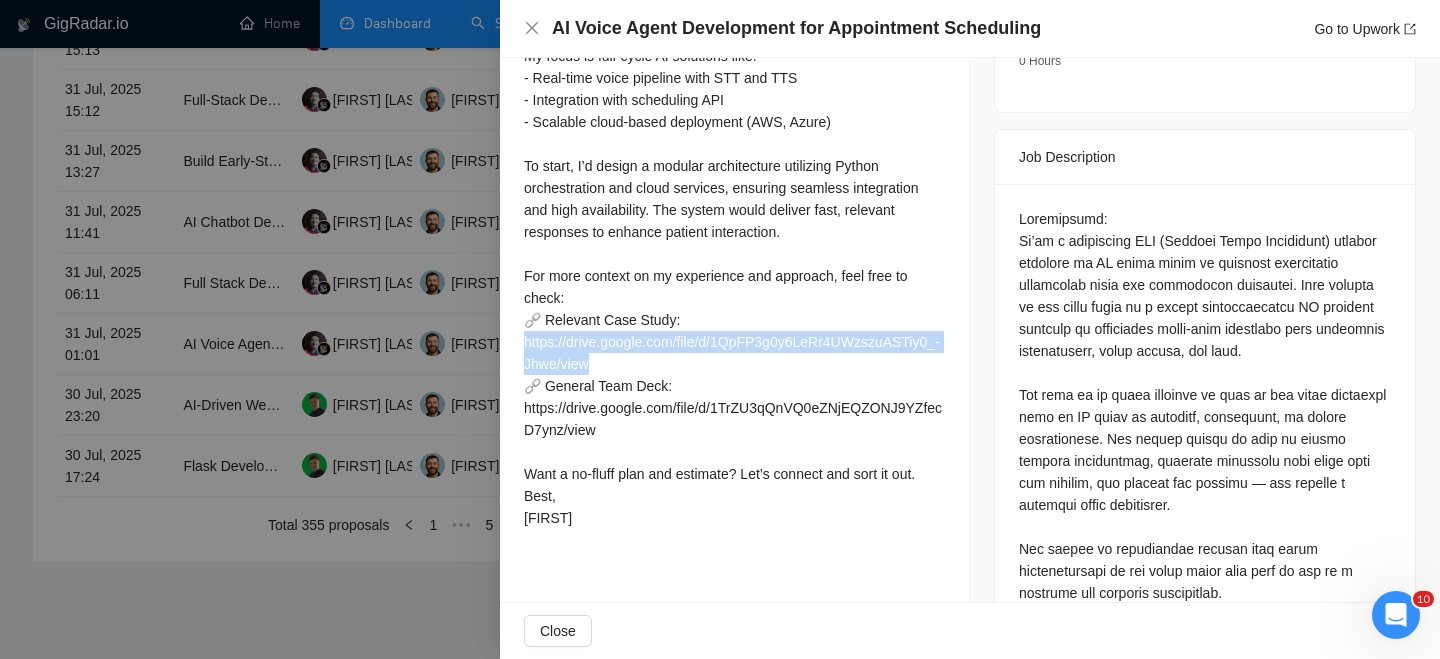 drag, startPoint x: 631, startPoint y: 357, endPoint x: 520, endPoint y: 342, distance: 112.00893 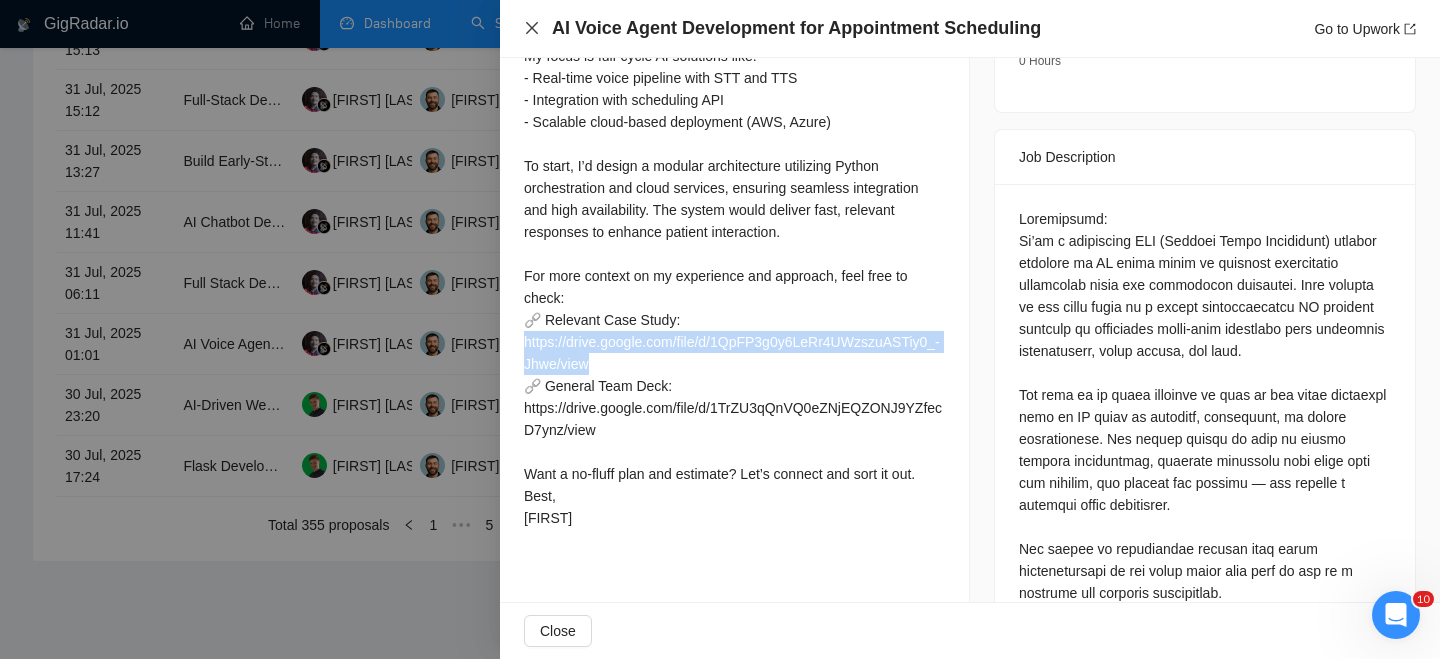 click 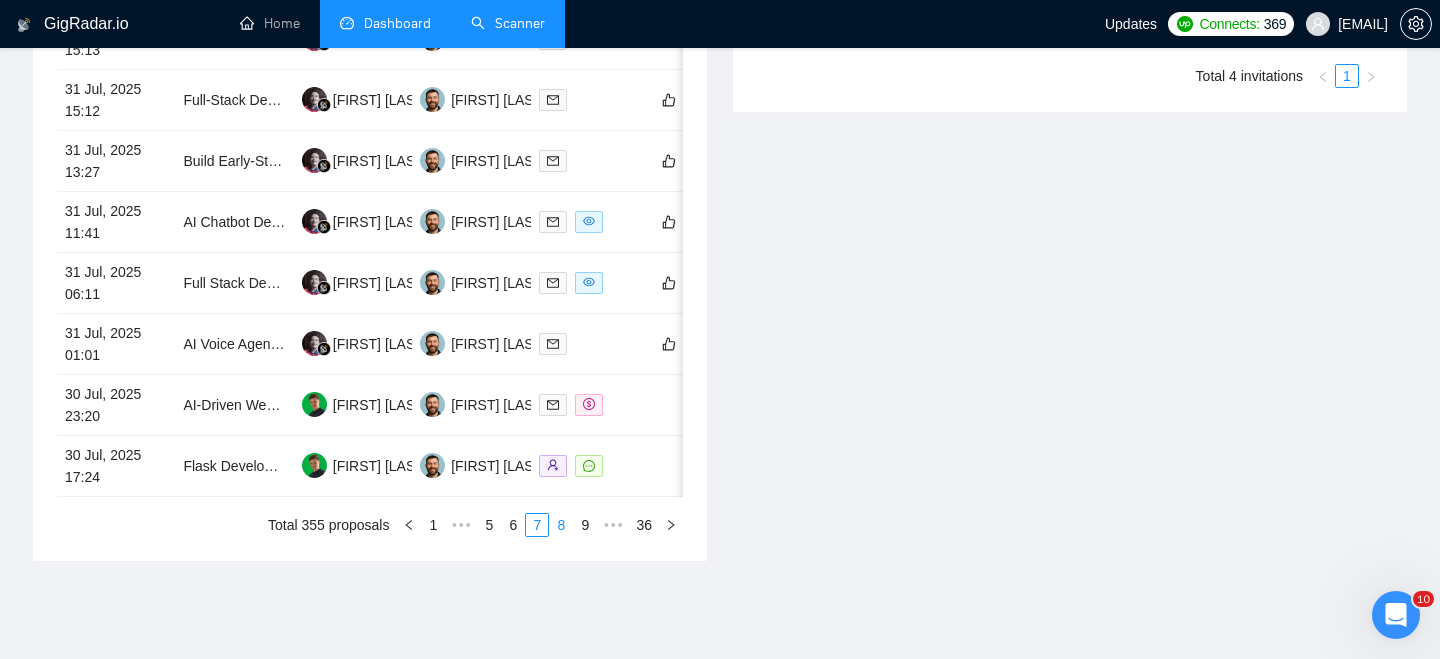 click on "8" at bounding box center [561, 525] 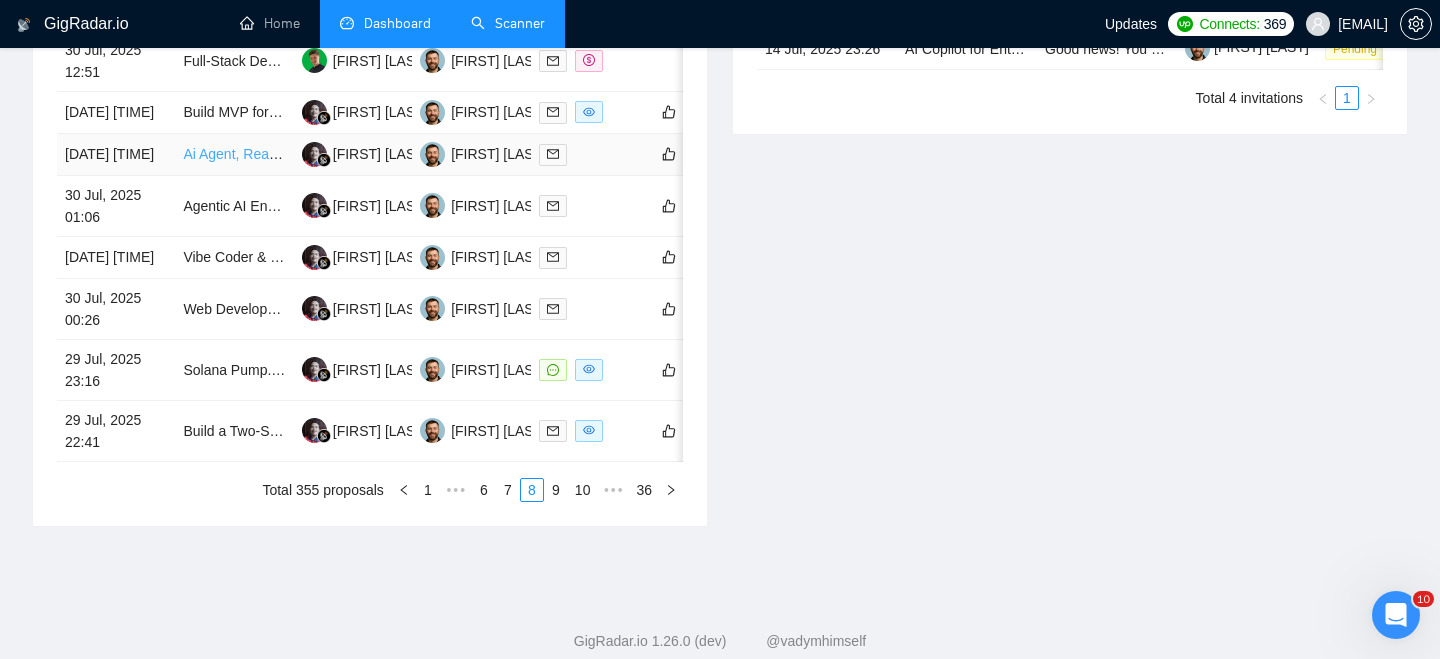 scroll, scrollTop: 1060, scrollLeft: 0, axis: vertical 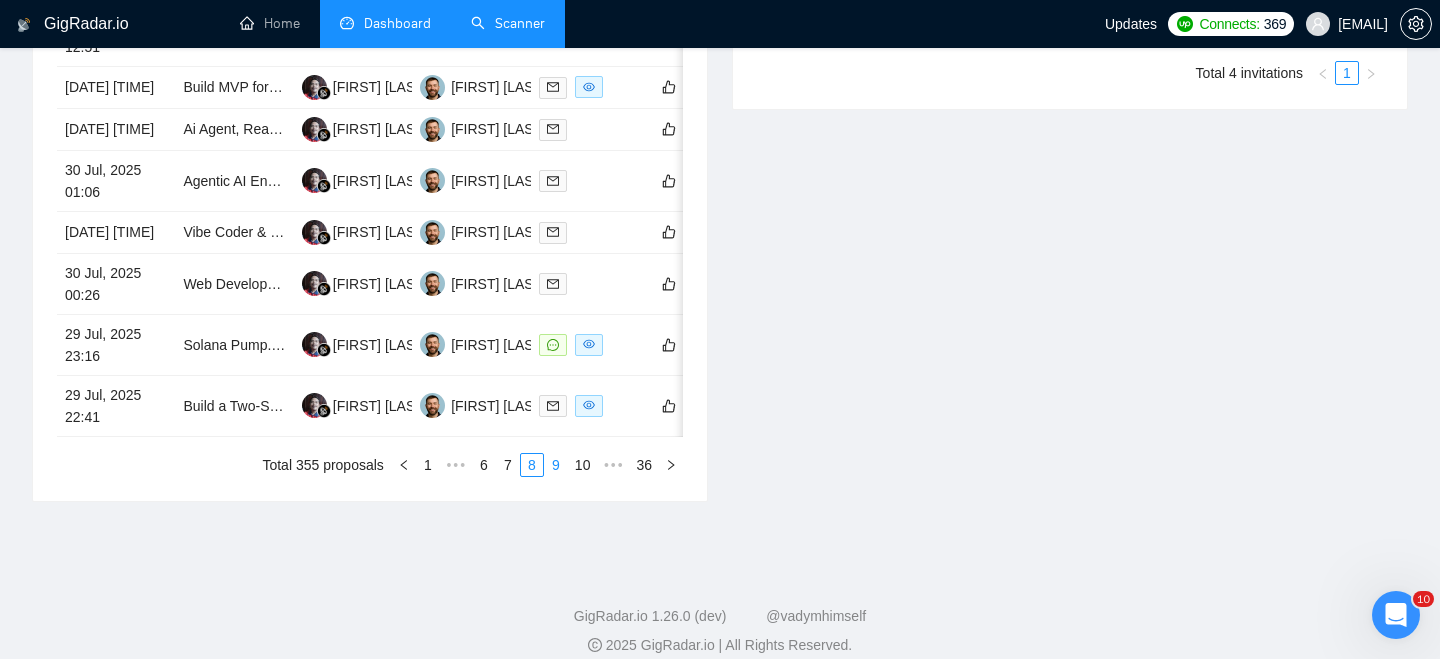 click on "9" at bounding box center (556, 465) 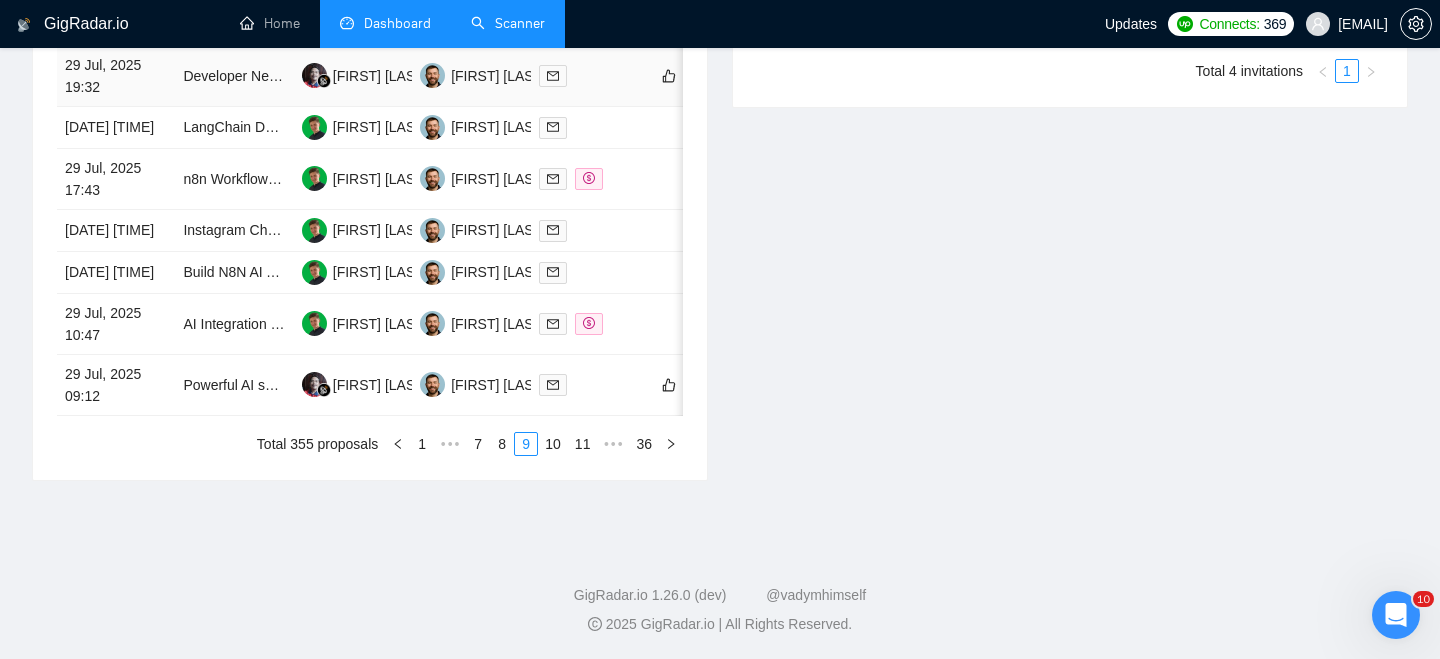 scroll, scrollTop: 1126, scrollLeft: 0, axis: vertical 